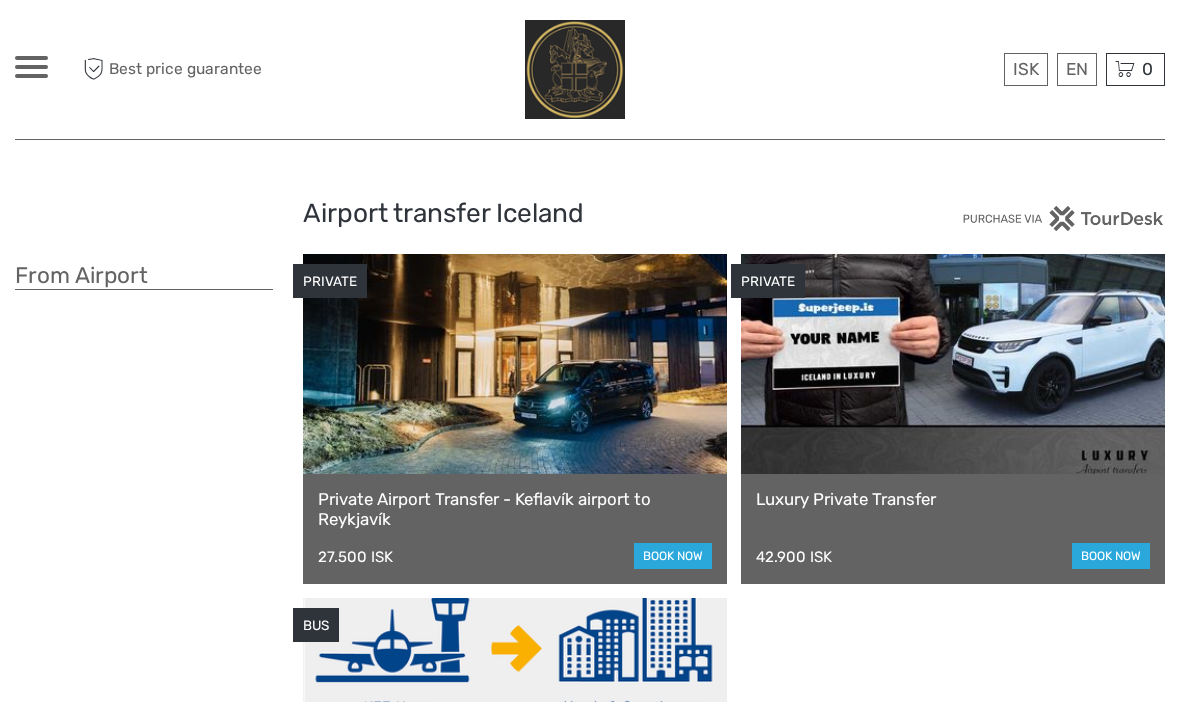 scroll, scrollTop: 0, scrollLeft: 0, axis: both 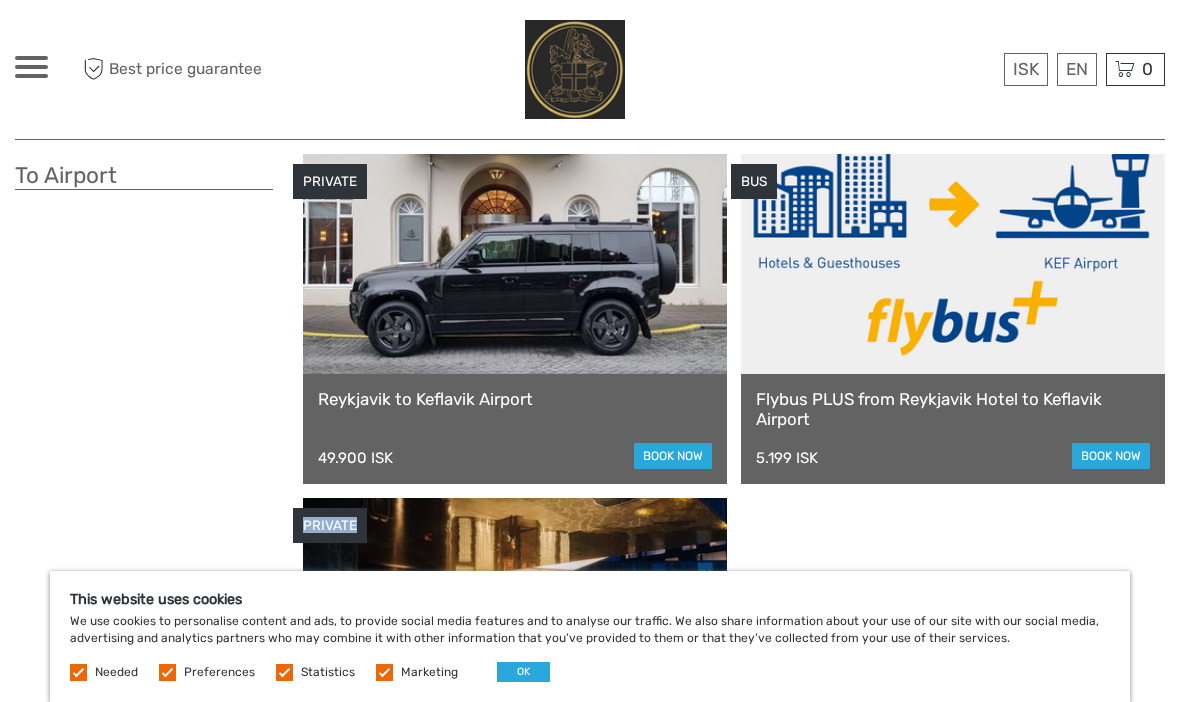 click on "PRIVATE
[CITY] to [AIRPORT]
49.900 ISK
book now
BUS
Flybus PLUS from [CITY] Hotel to [AIRPORT]
5.199 ISK
book now
PRIVATE
Private Airport Transfer - [CITY] to [AIRPORT]
27.500 ISK
book now" at bounding box center (734, 491) 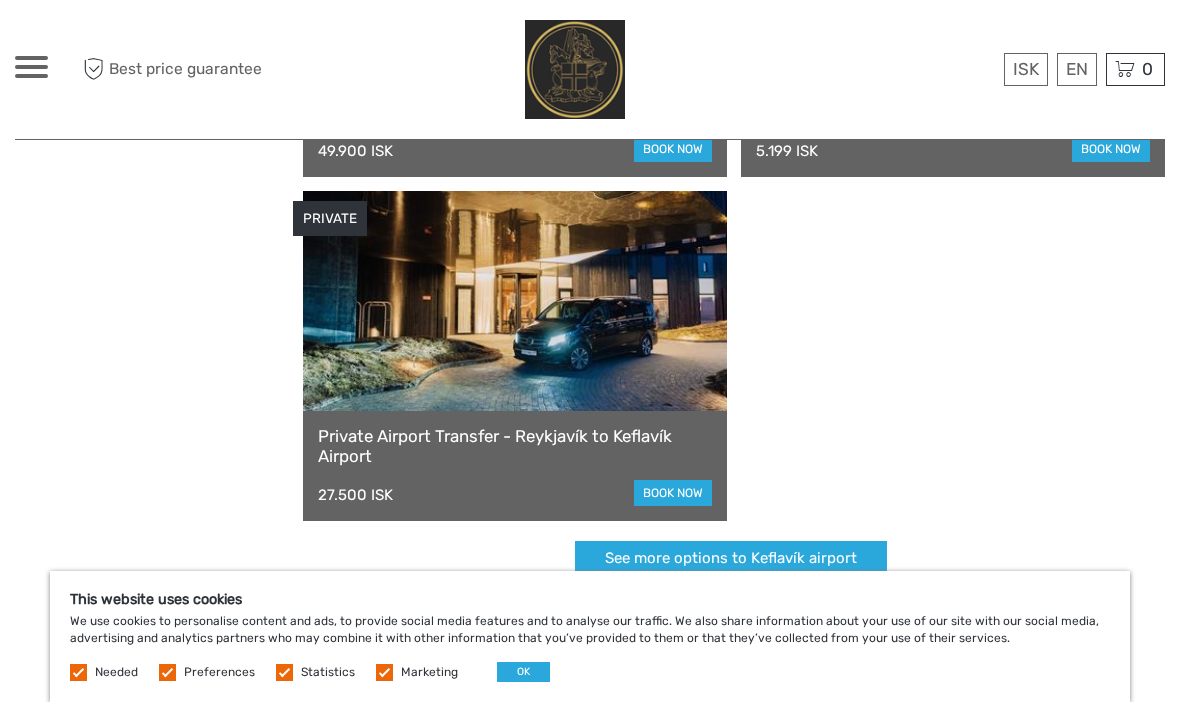 scroll, scrollTop: 1184, scrollLeft: 0, axis: vertical 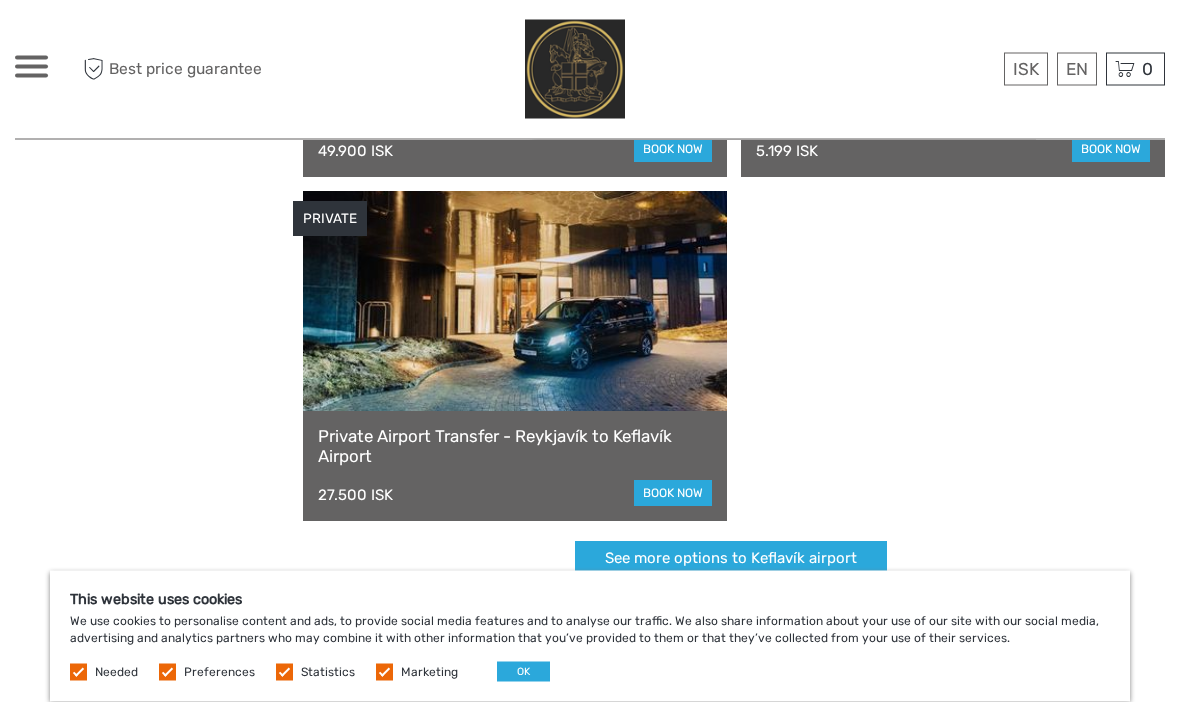 click on "See more options to Keflavík airport" at bounding box center [731, 559] 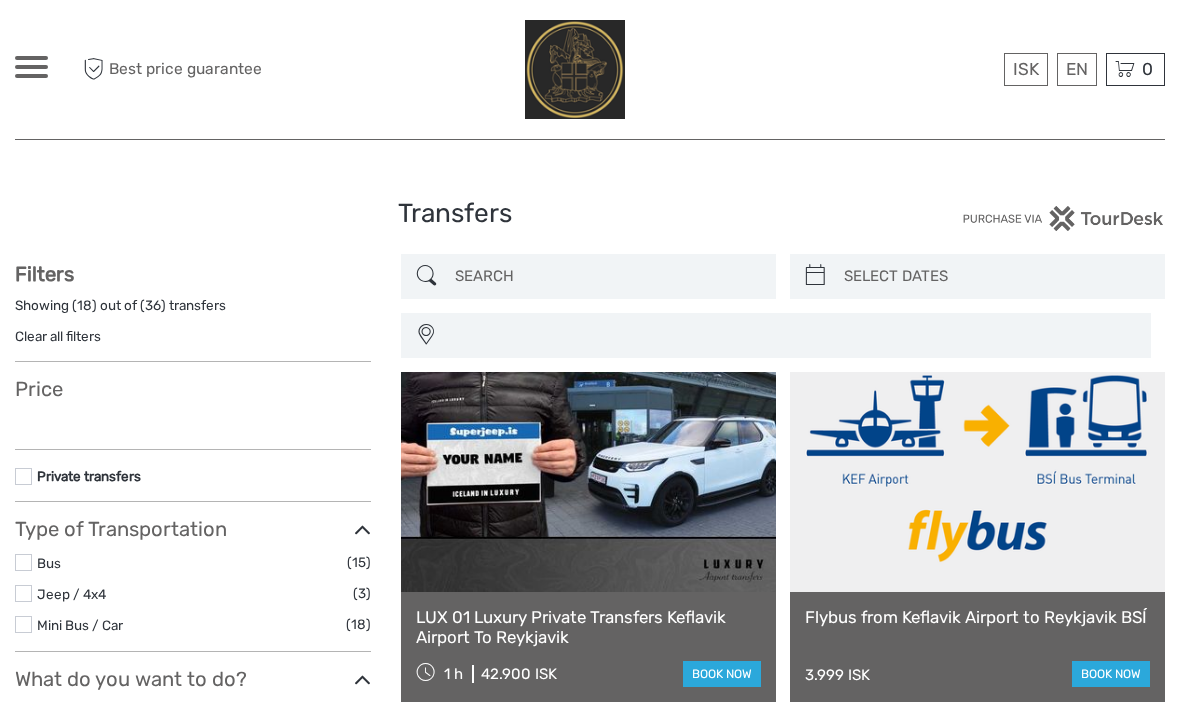 scroll, scrollTop: 0, scrollLeft: 0, axis: both 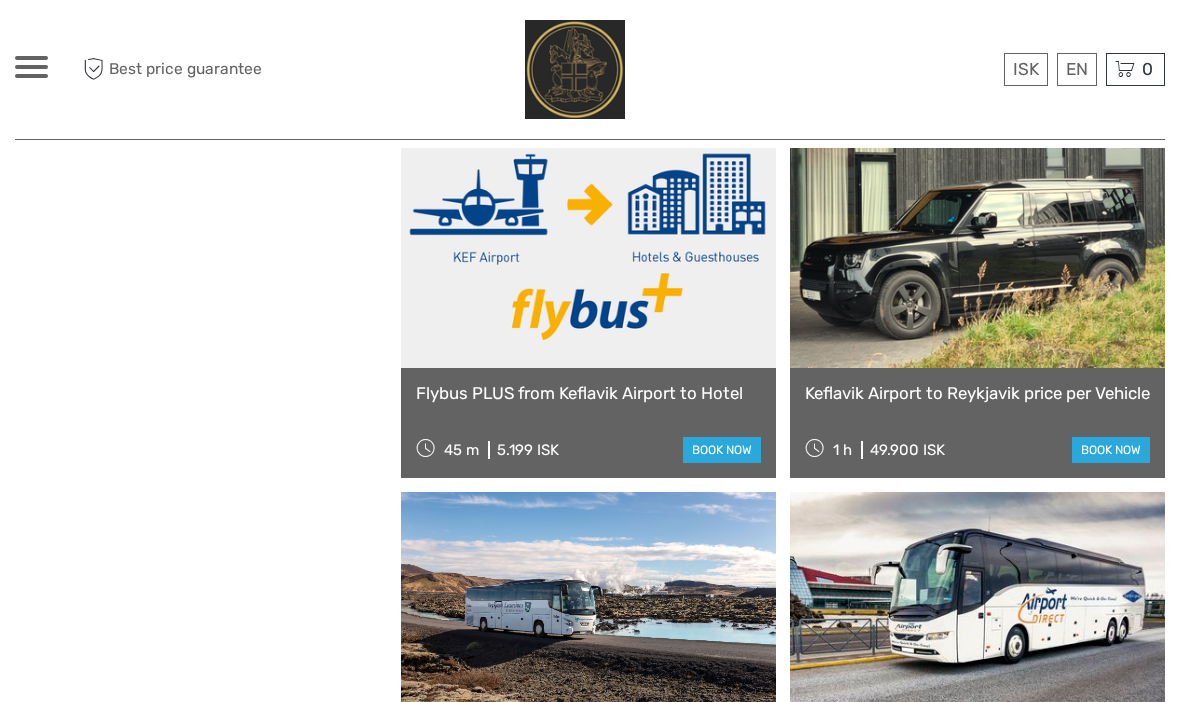 select 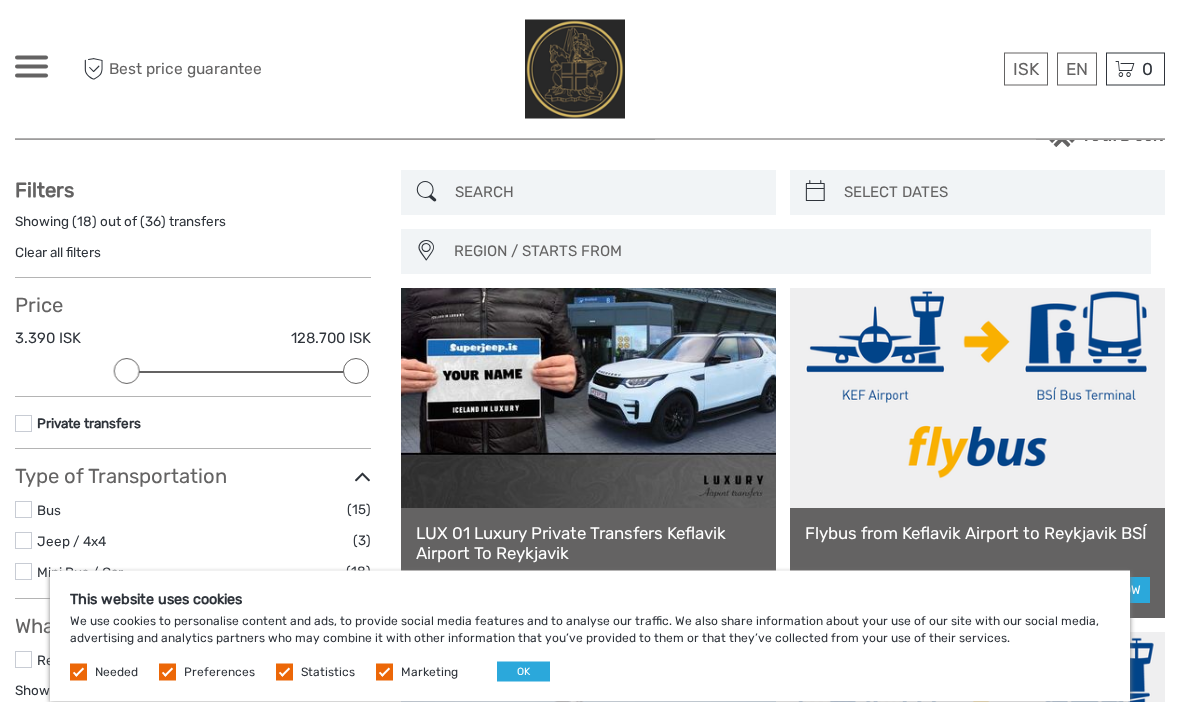 scroll, scrollTop: 0, scrollLeft: 0, axis: both 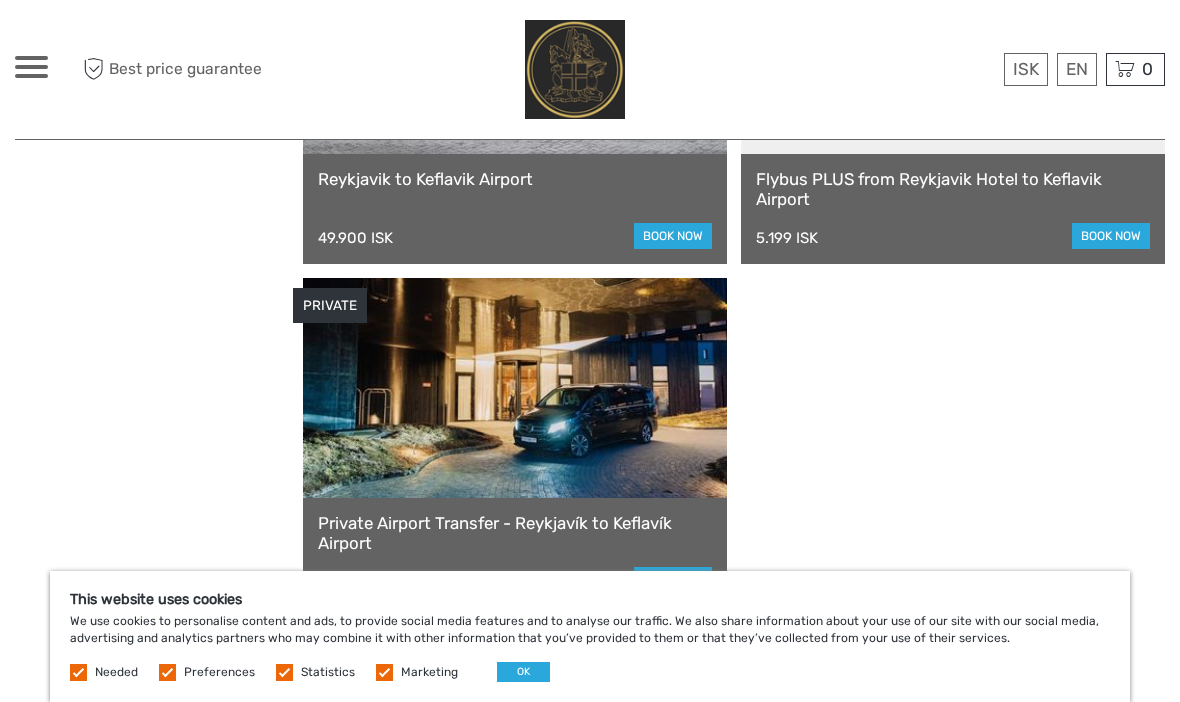 click on "book now" at bounding box center (673, 580) 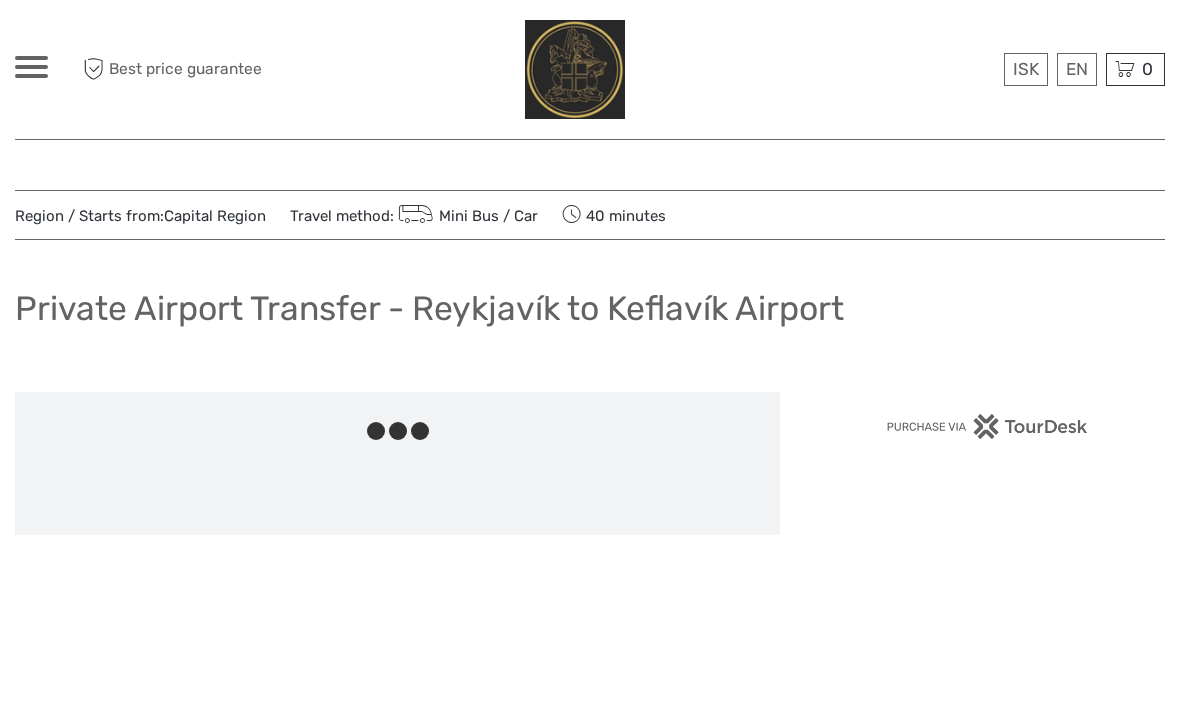 scroll, scrollTop: 0, scrollLeft: 0, axis: both 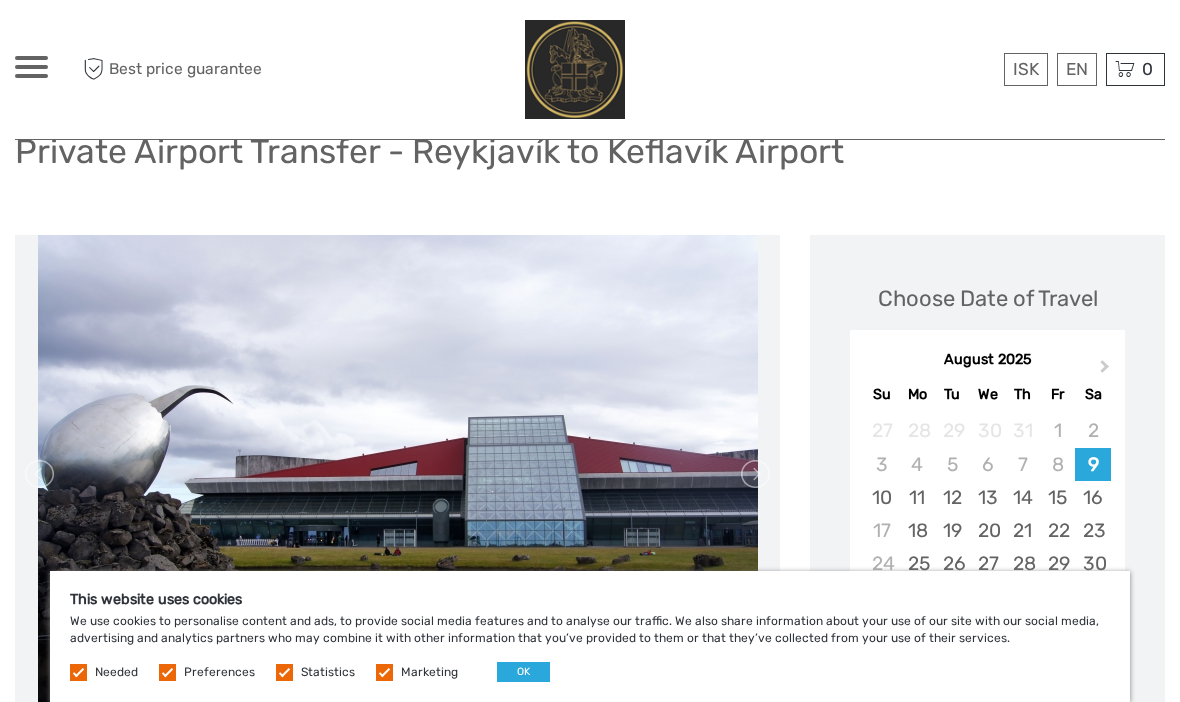 click on "Preferences" at bounding box center [208, 671] 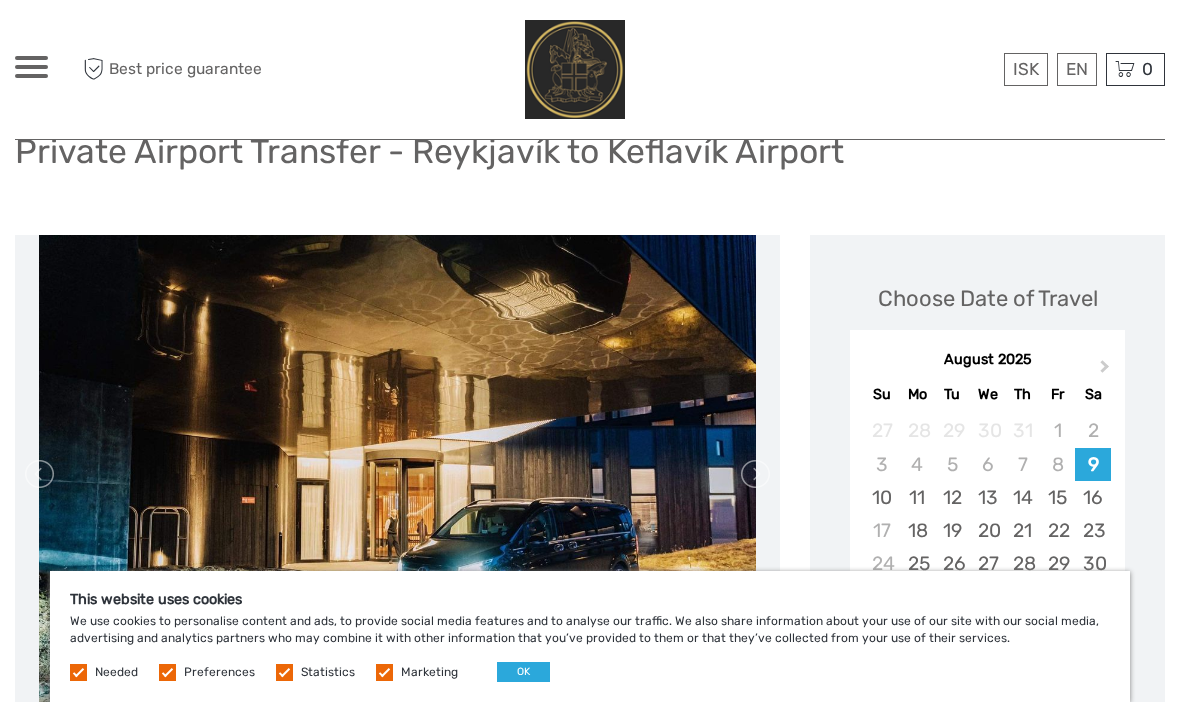 click at bounding box center [167, 672] 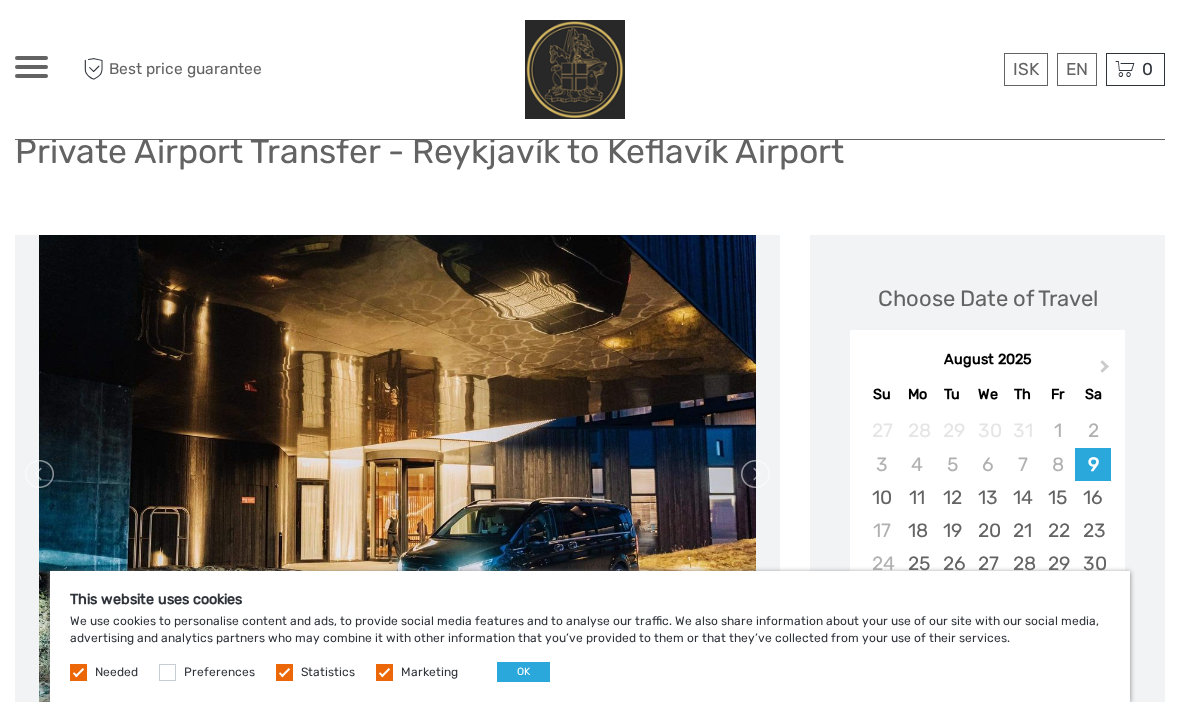 click at bounding box center (284, 672) 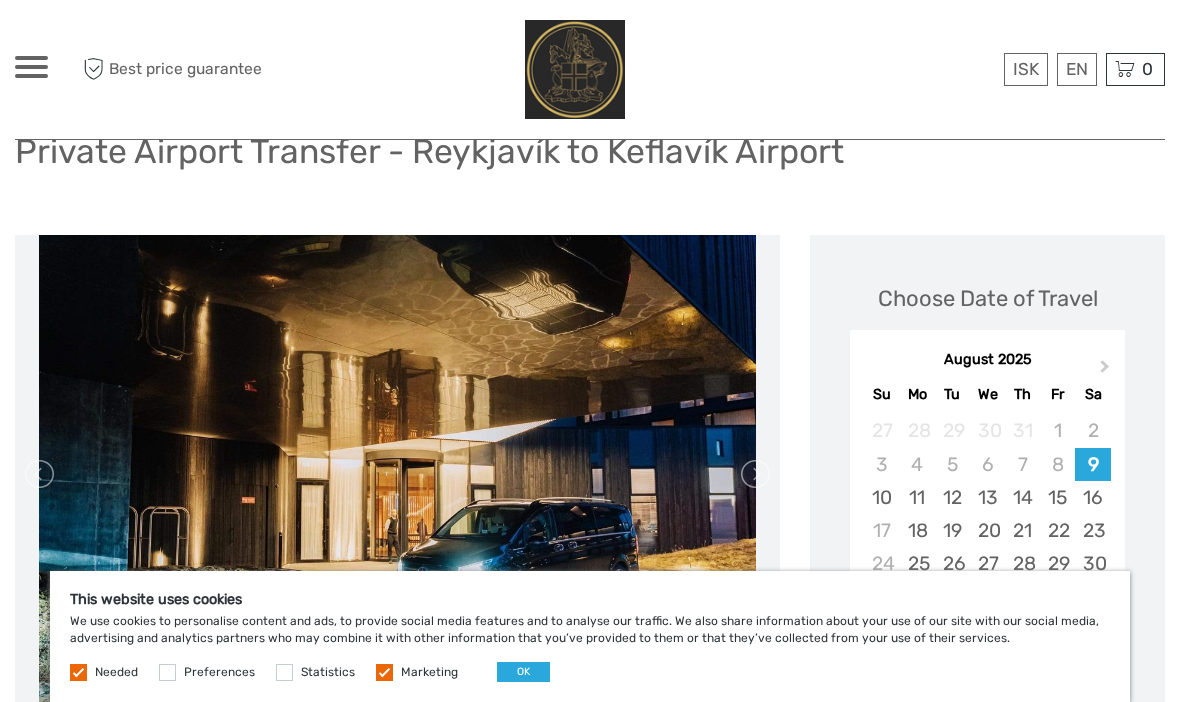 click at bounding box center (384, 672) 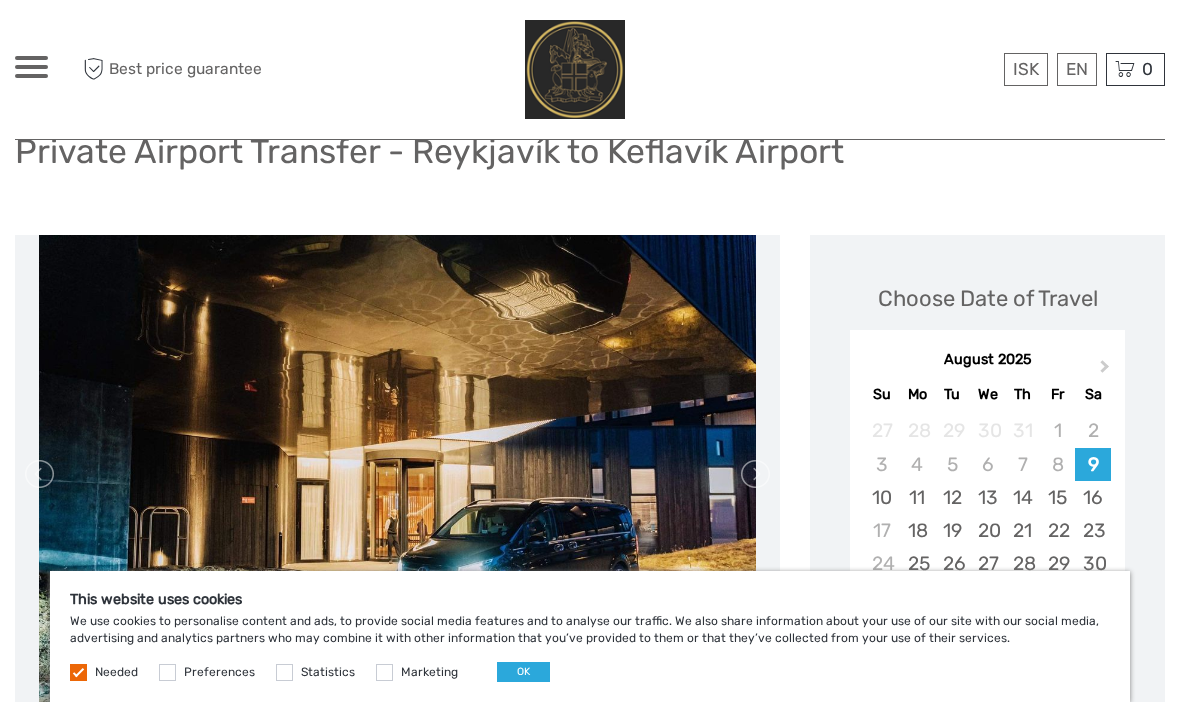 click on "OK" at bounding box center [523, 672] 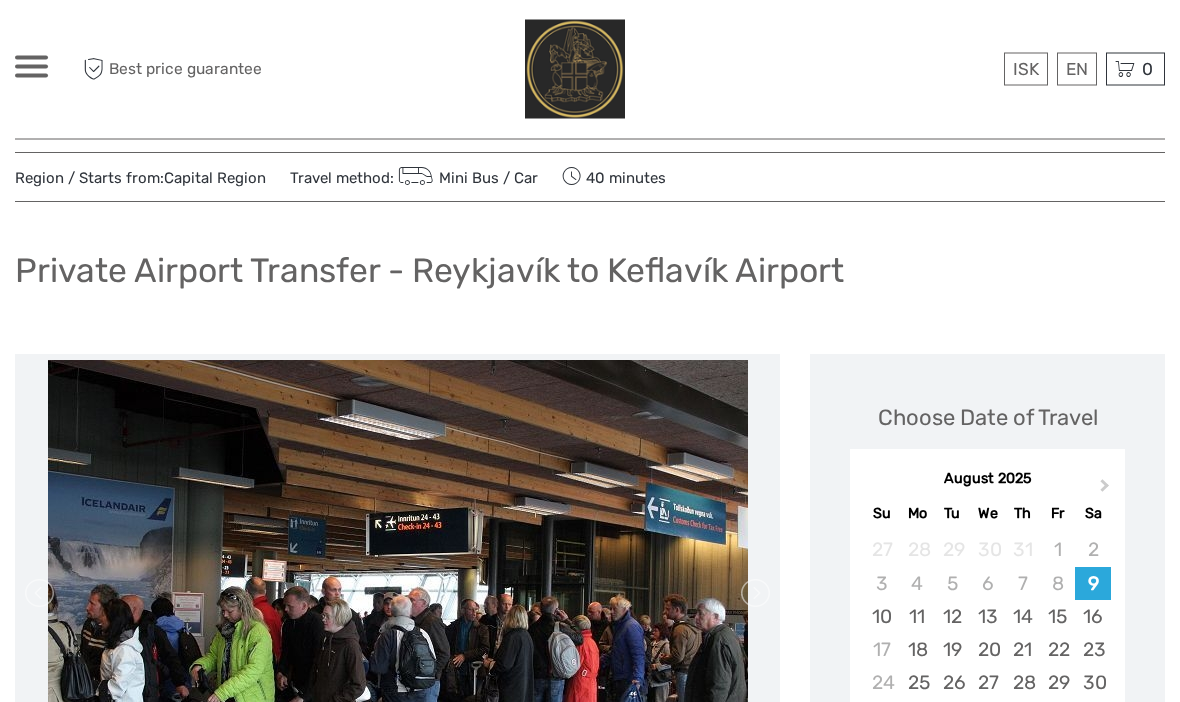 scroll, scrollTop: 0, scrollLeft: 0, axis: both 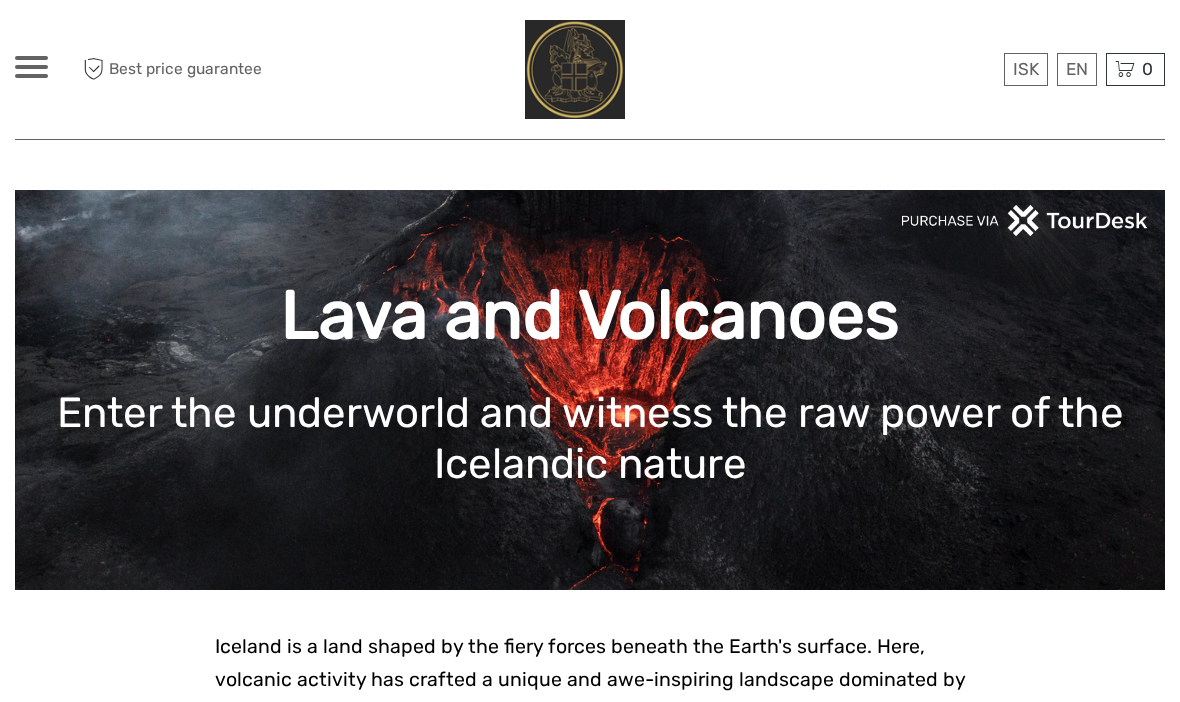 click on "Enter the underworld and witness the raw power of the Icelandic nature" at bounding box center (590, 438) 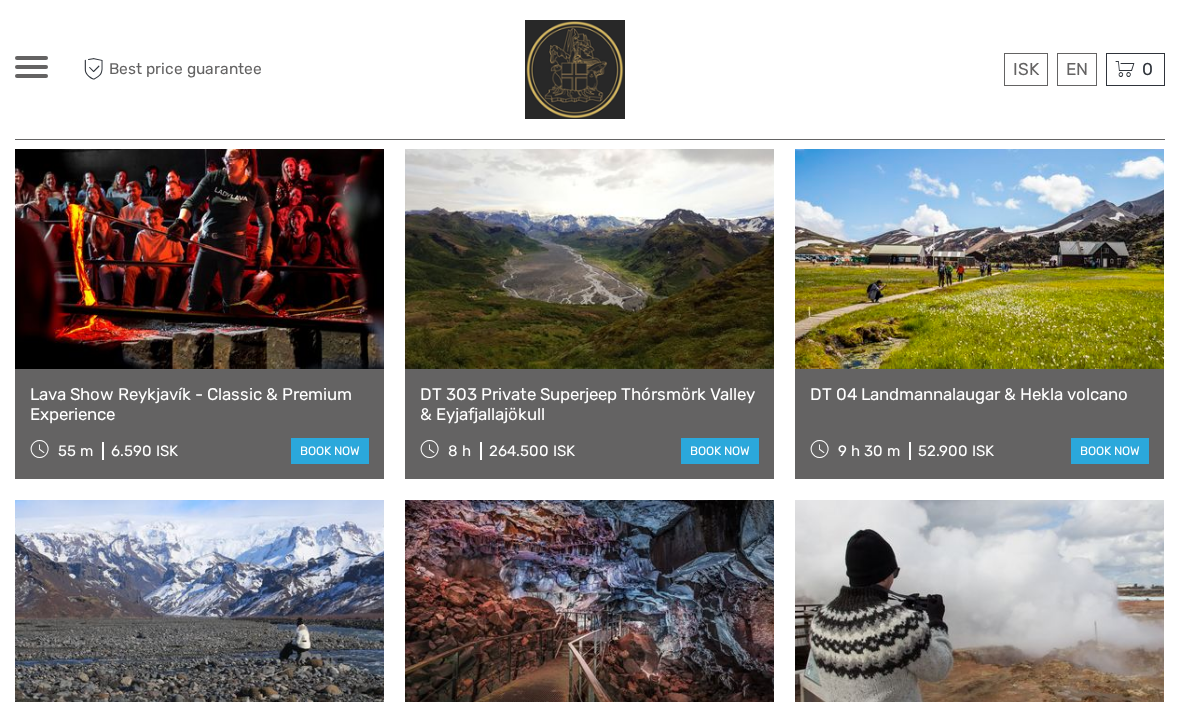 scroll, scrollTop: 1145, scrollLeft: 0, axis: vertical 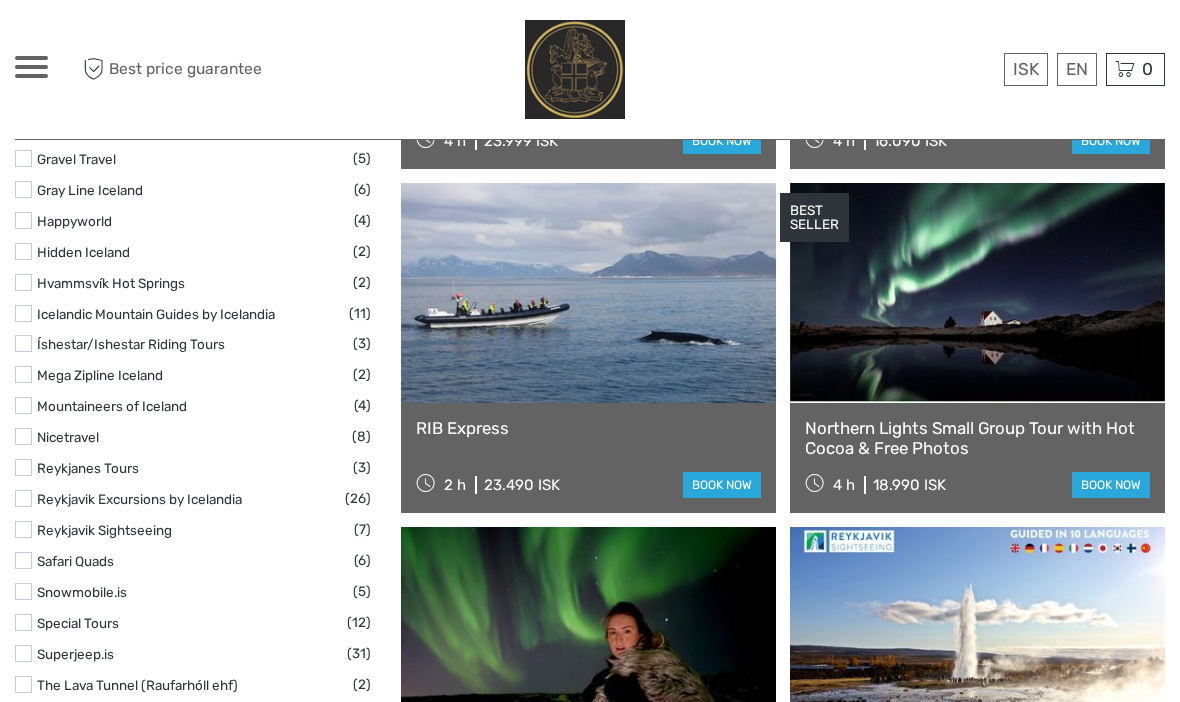 select 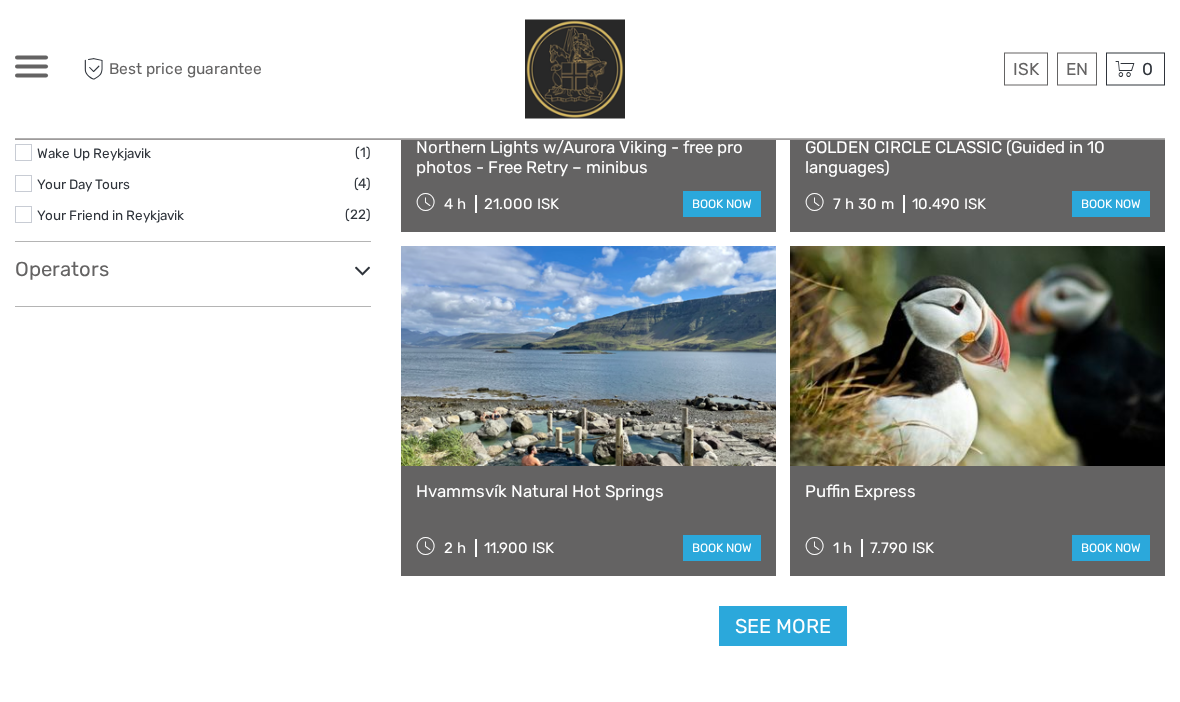 scroll, scrollTop: 3363, scrollLeft: 0, axis: vertical 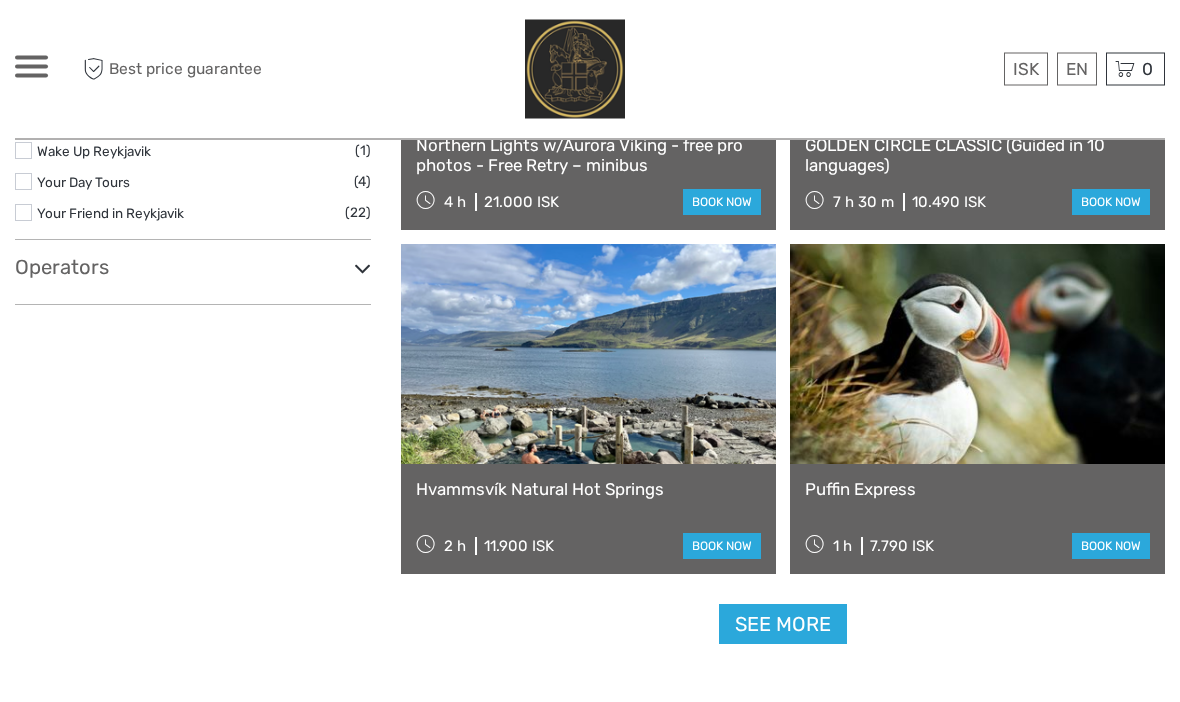 click at bounding box center [977, 355] 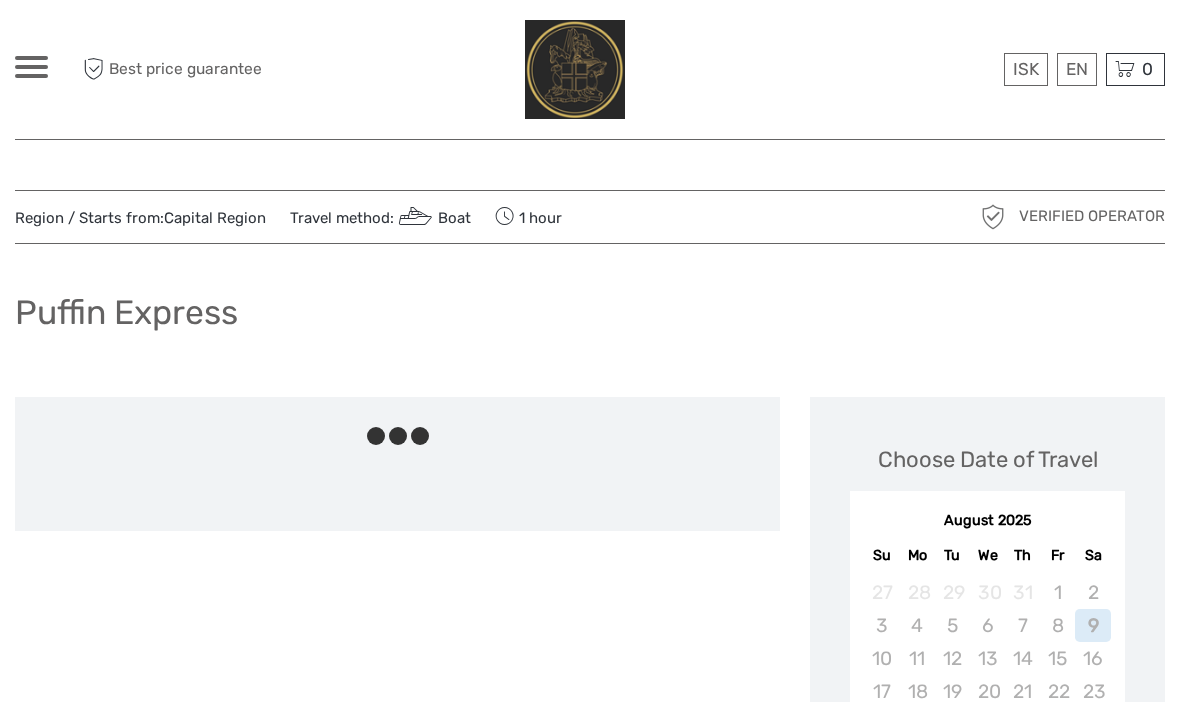 scroll, scrollTop: 0, scrollLeft: 0, axis: both 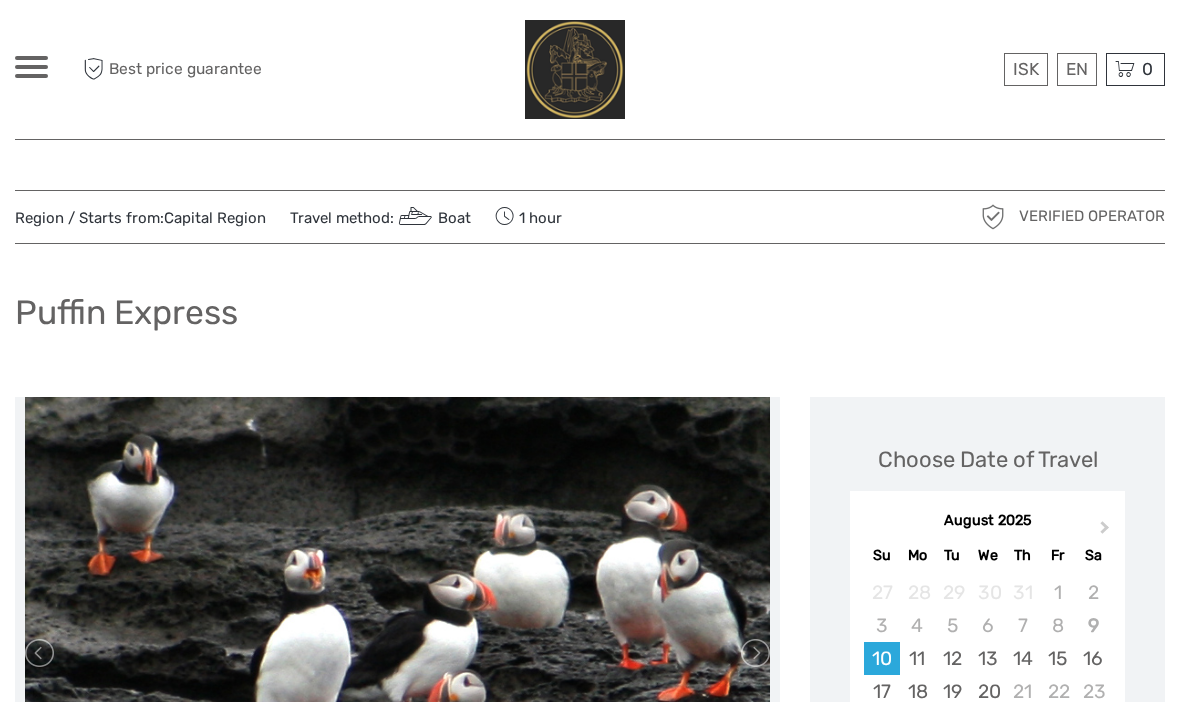 click on "Su Mo Tu We Th Fr Sa" at bounding box center (987, 555) 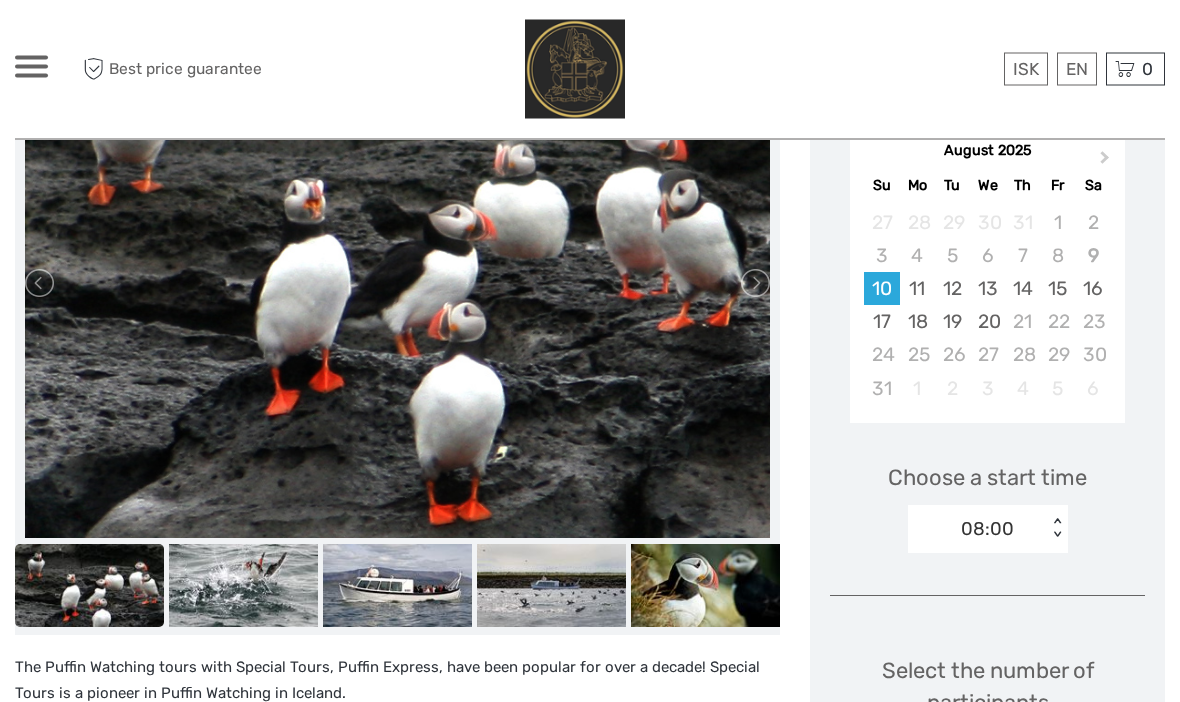 scroll, scrollTop: 370, scrollLeft: 0, axis: vertical 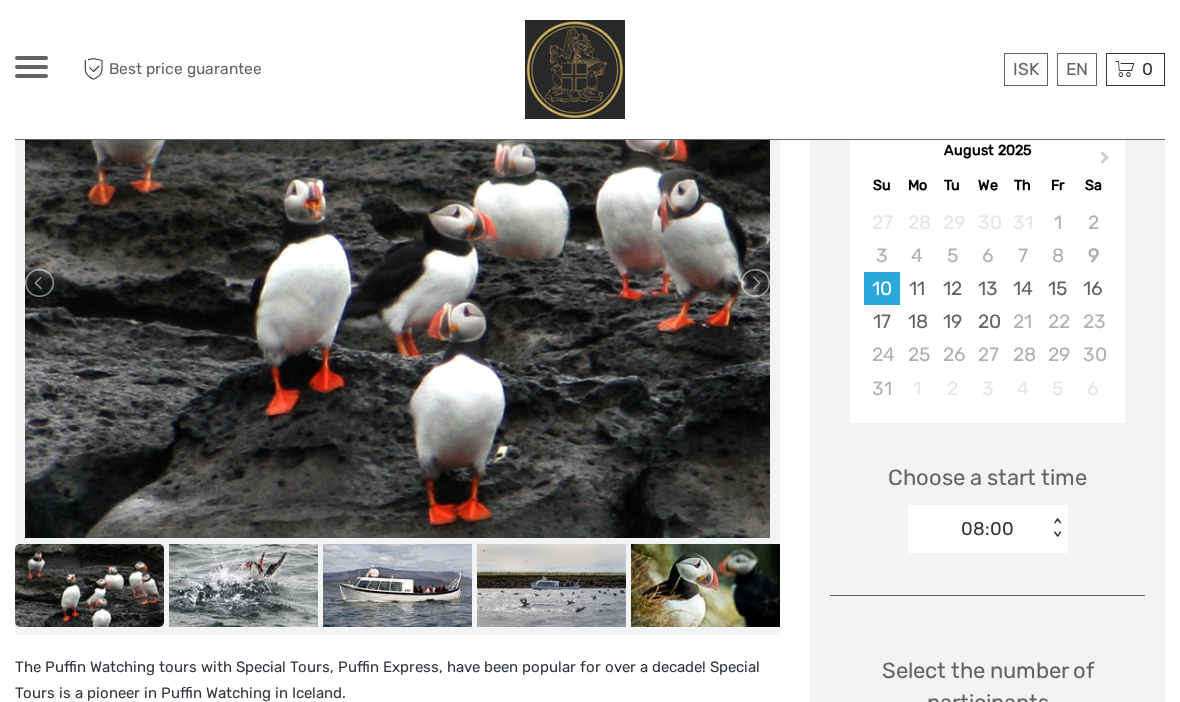 click on "12" at bounding box center [952, 288] 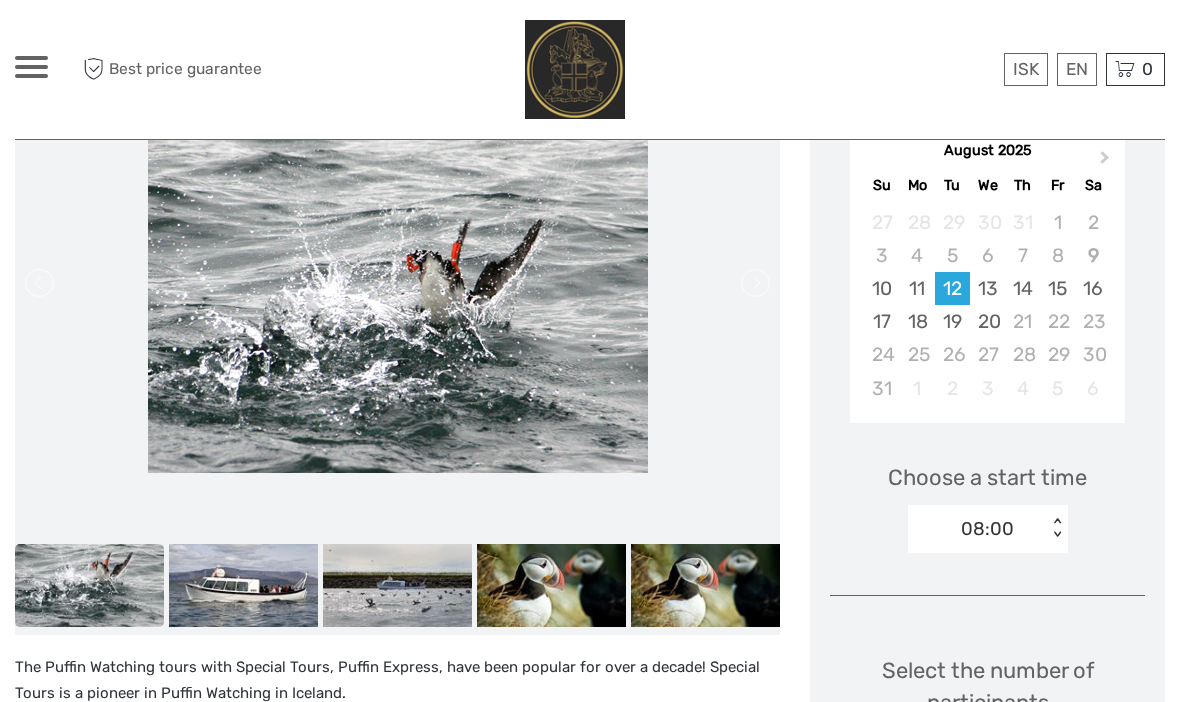 click on "Choose a start time 08:00 < >" at bounding box center [987, 499] 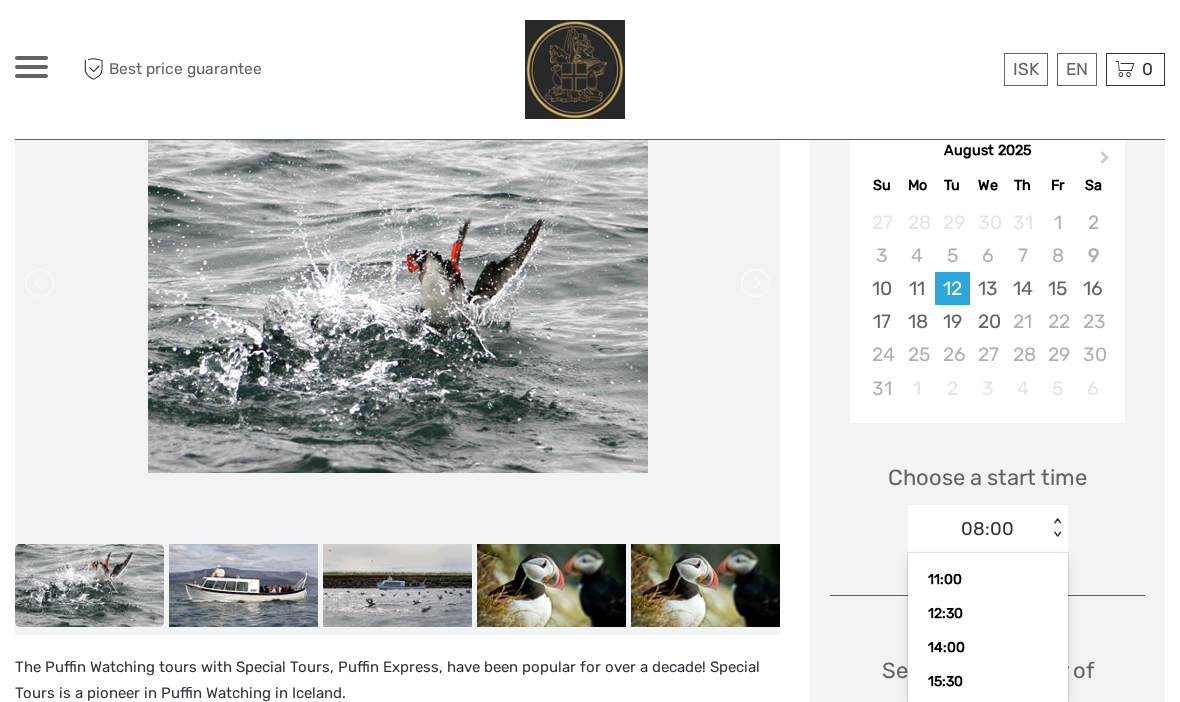 scroll, scrollTop: 78, scrollLeft: 0, axis: vertical 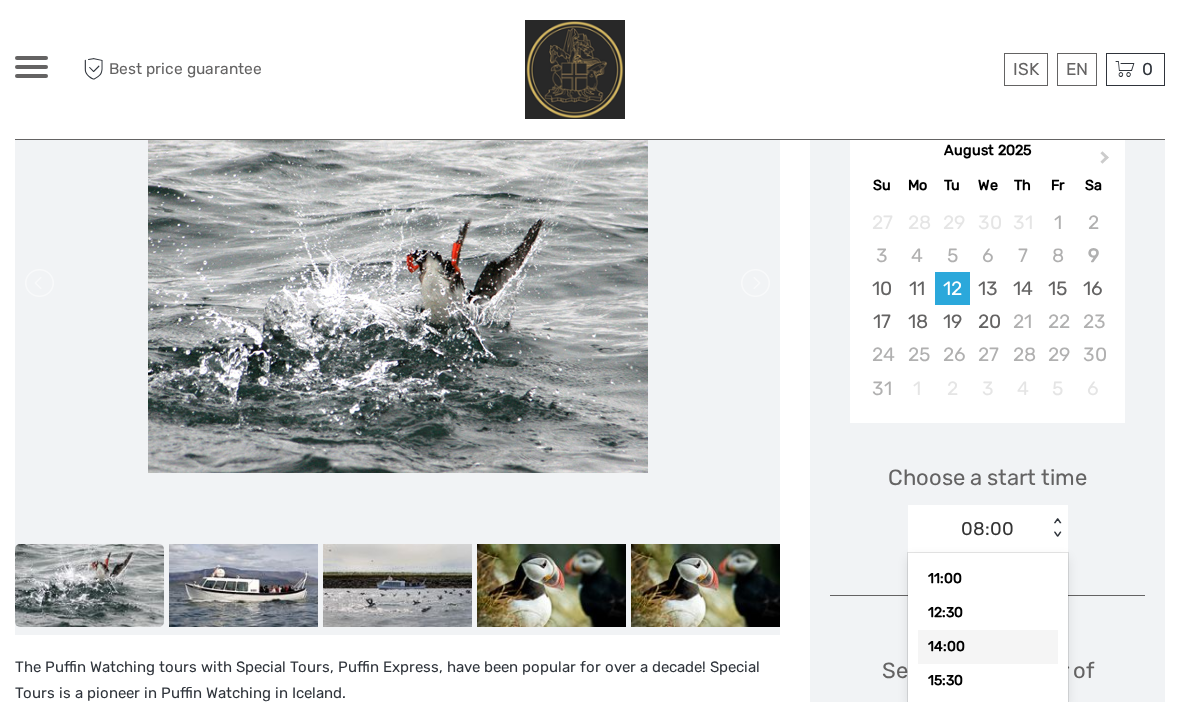click on "14:00" at bounding box center (988, 647) 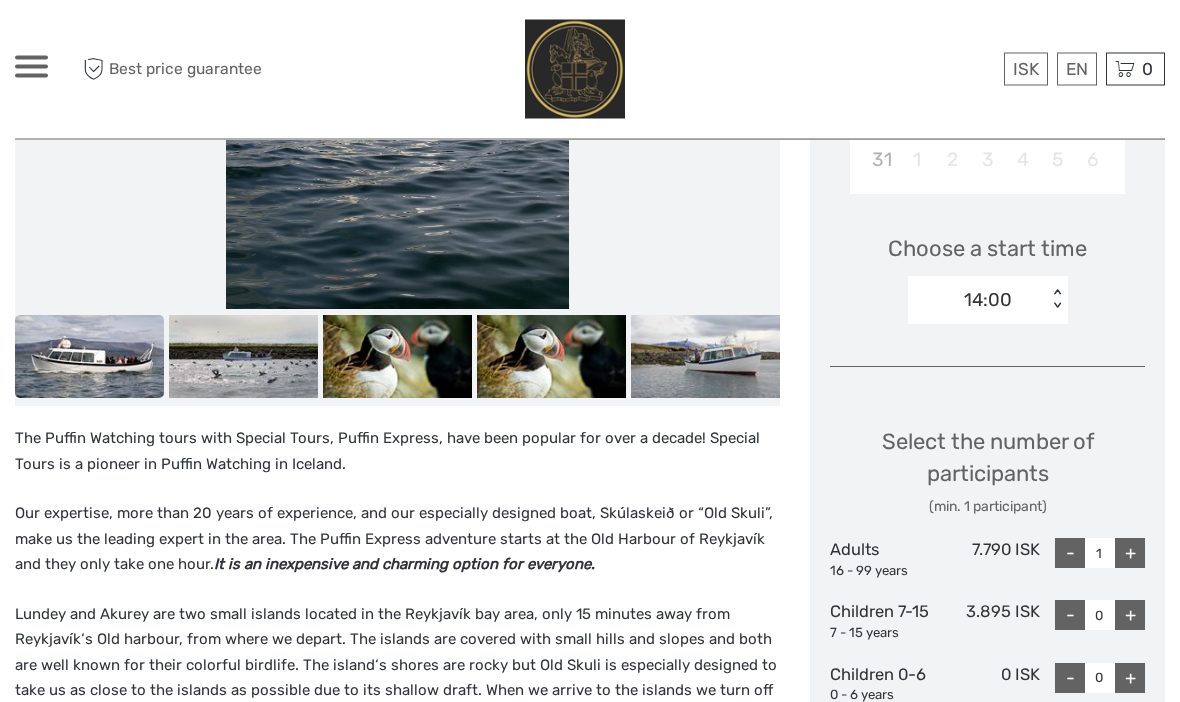 scroll, scrollTop: 599, scrollLeft: 0, axis: vertical 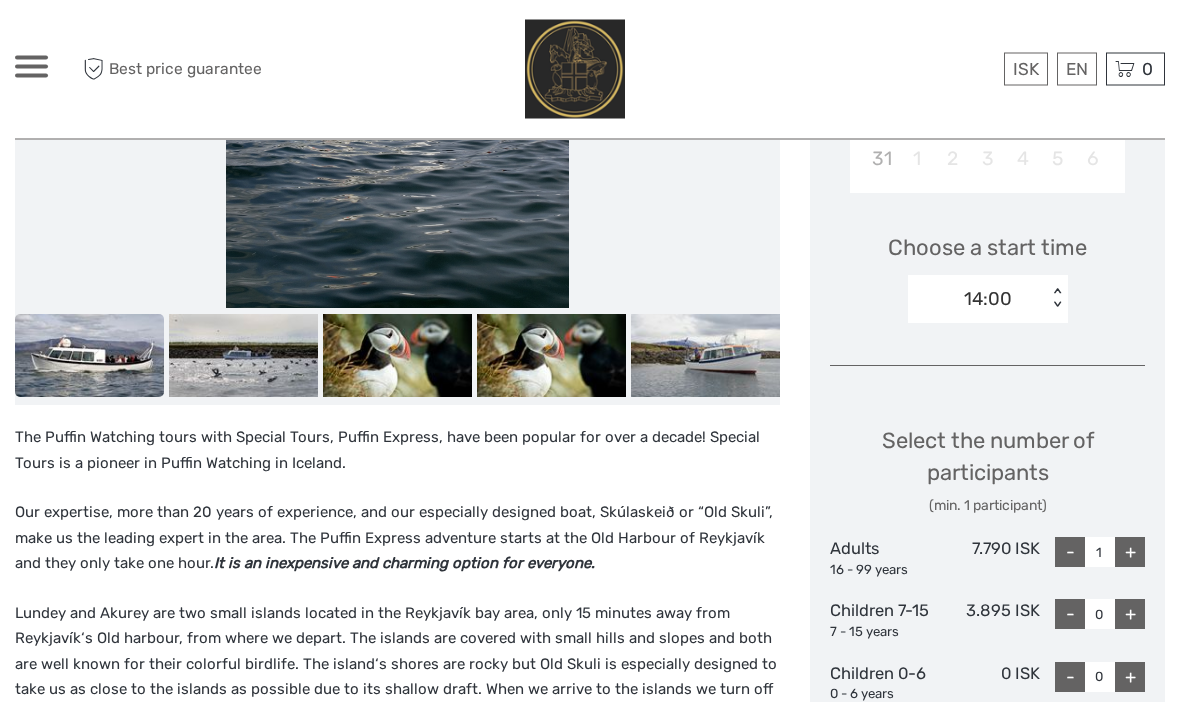 click on "+" at bounding box center [1130, 553] 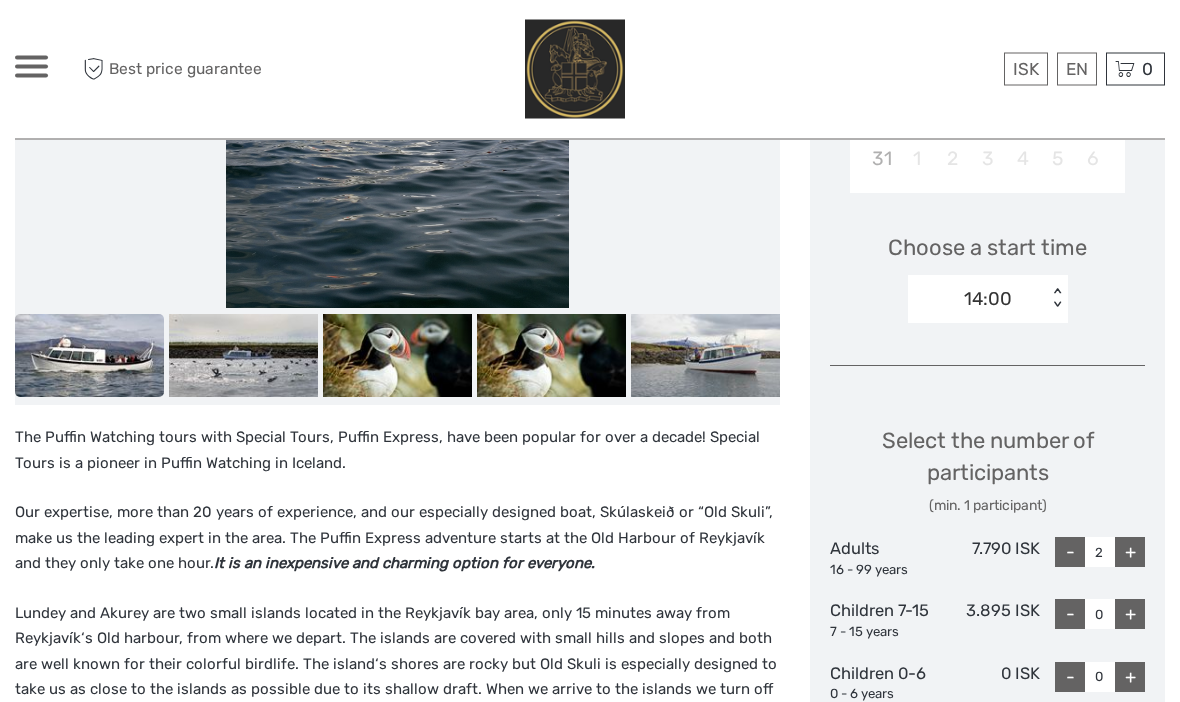 scroll, scrollTop: 600, scrollLeft: 0, axis: vertical 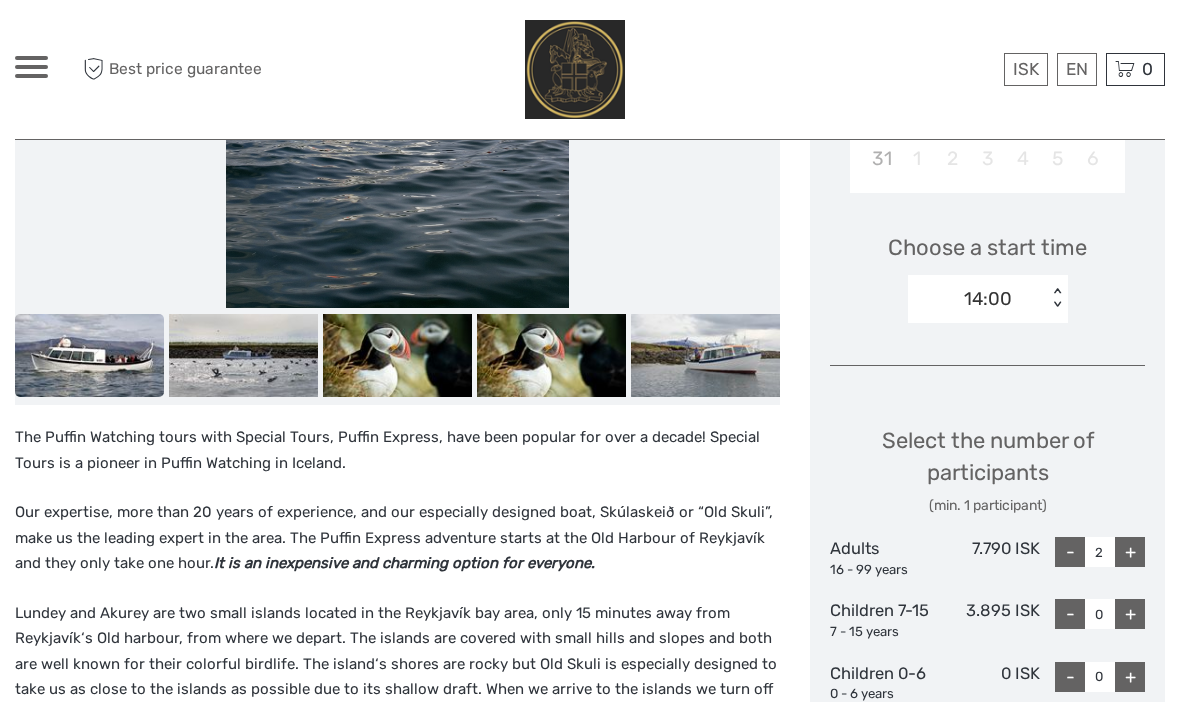 click on "+" at bounding box center (1130, 552) 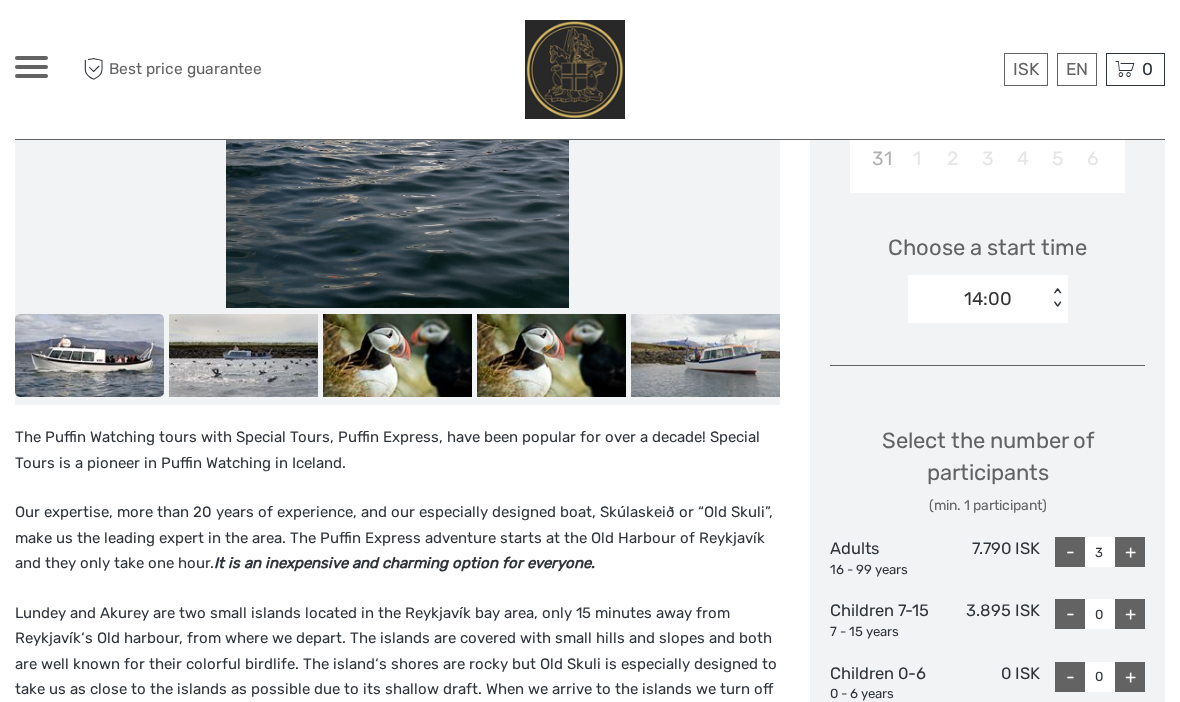 click on "+" at bounding box center (1130, 552) 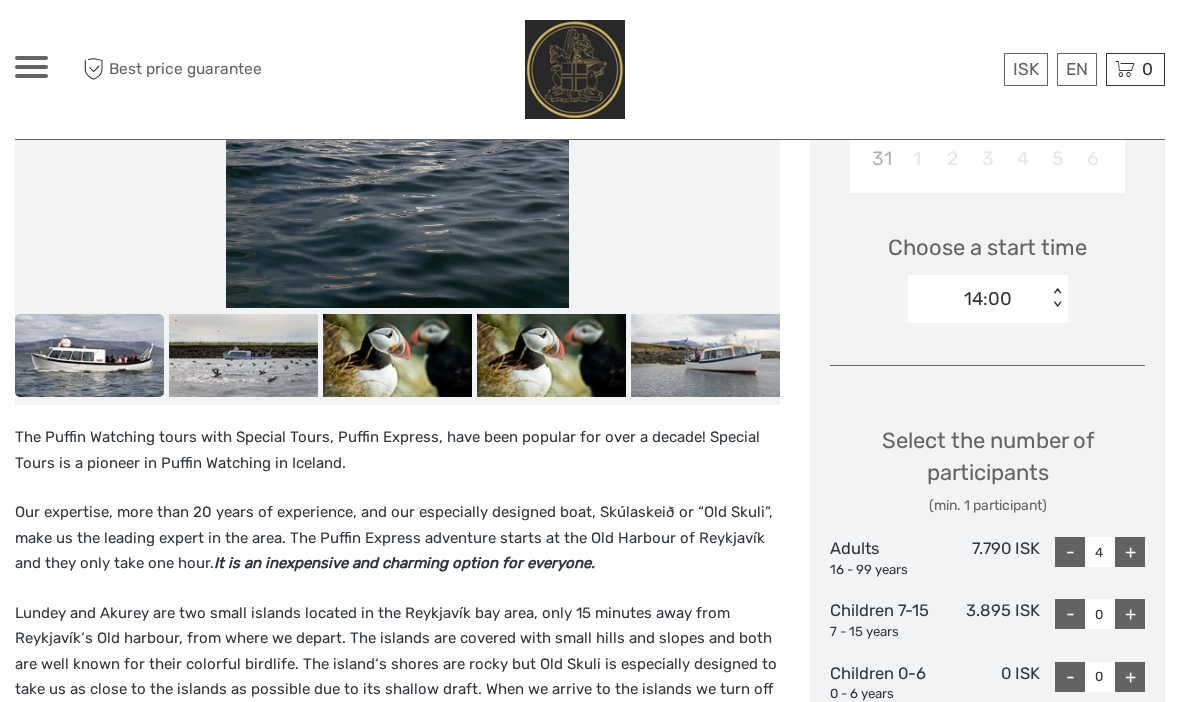 click on "+" at bounding box center (1130, 552) 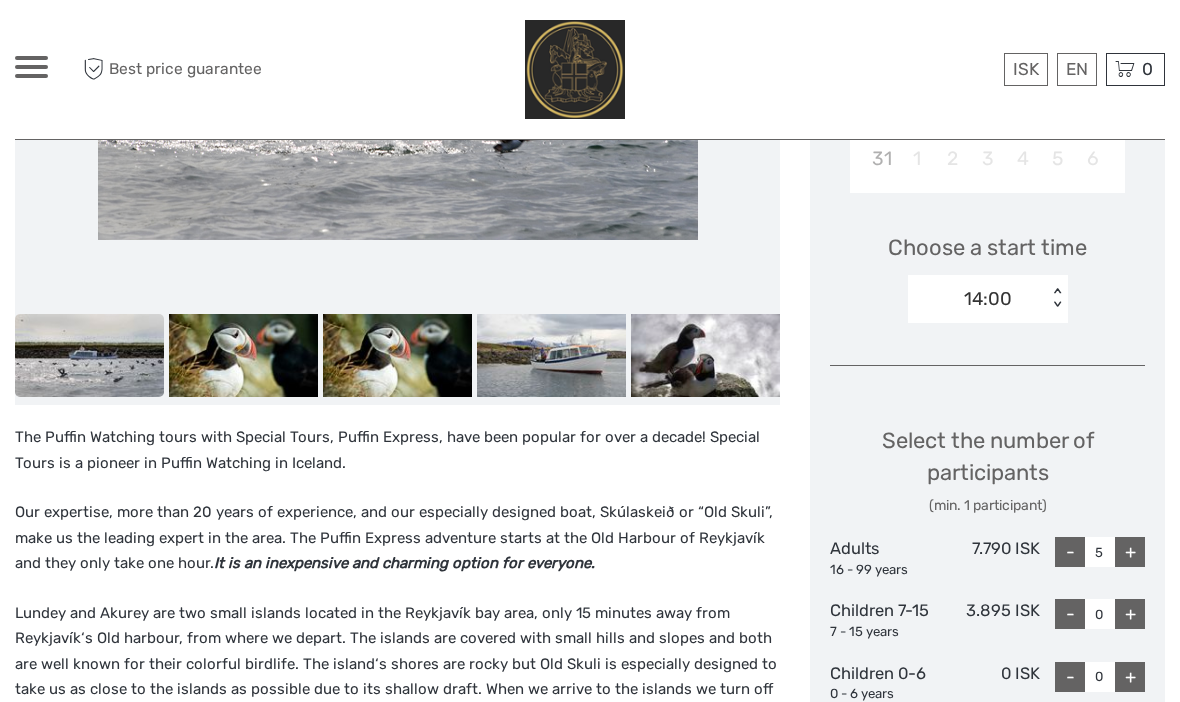 click on "-" at bounding box center (1070, 552) 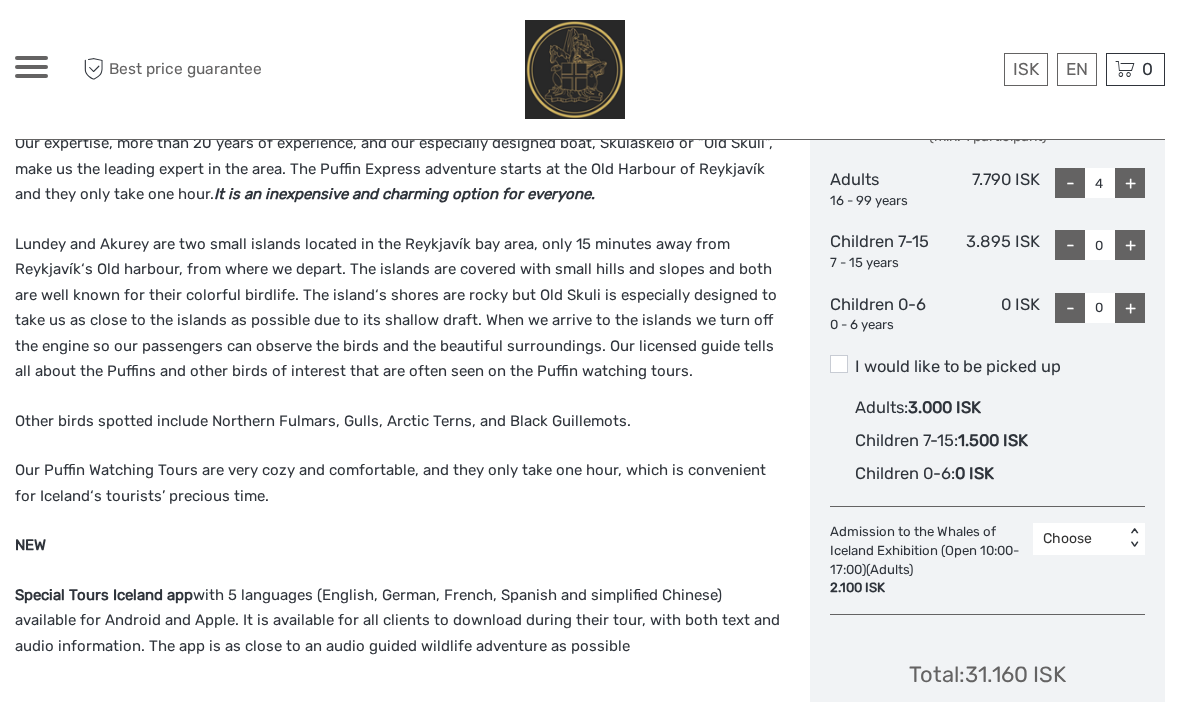 scroll, scrollTop: 967, scrollLeft: 0, axis: vertical 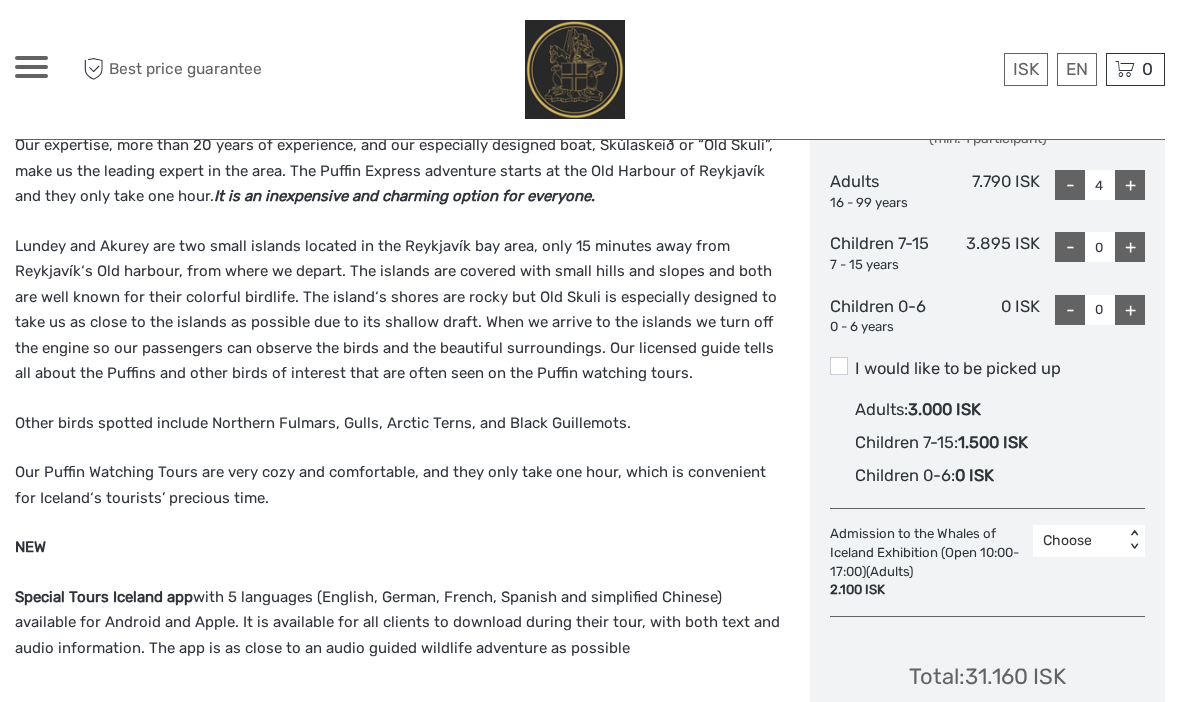 click on "I would like to be picked up" at bounding box center (987, 369) 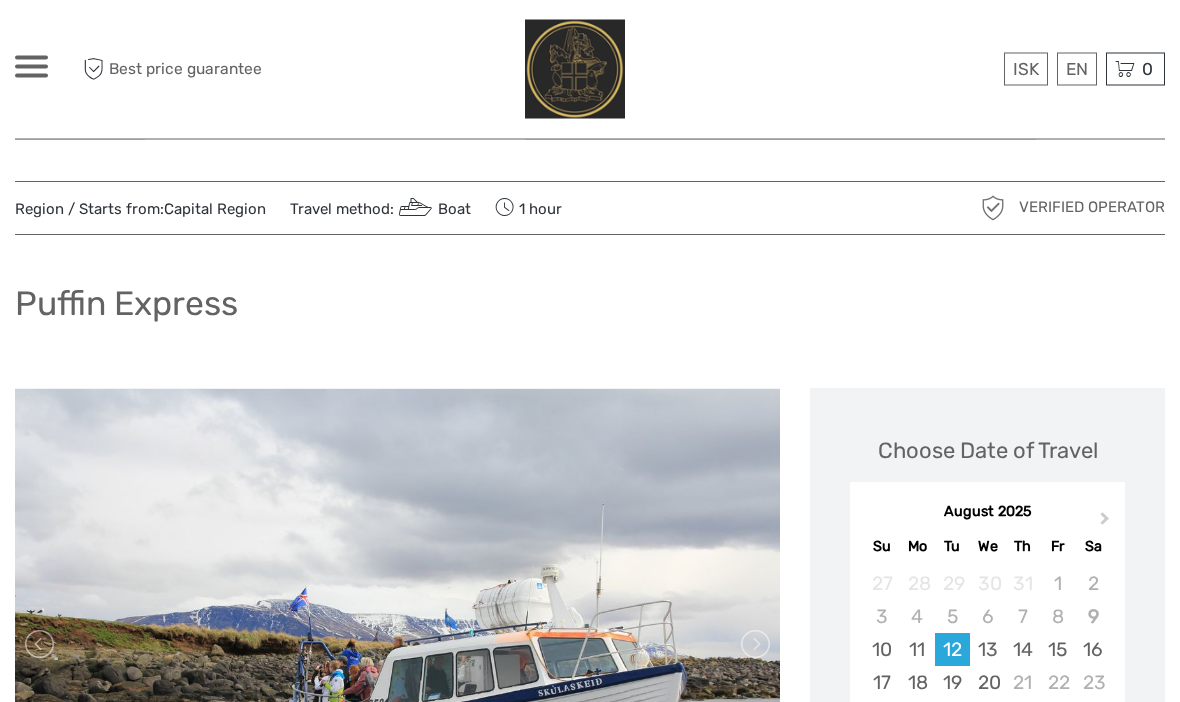 scroll, scrollTop: 9, scrollLeft: 0, axis: vertical 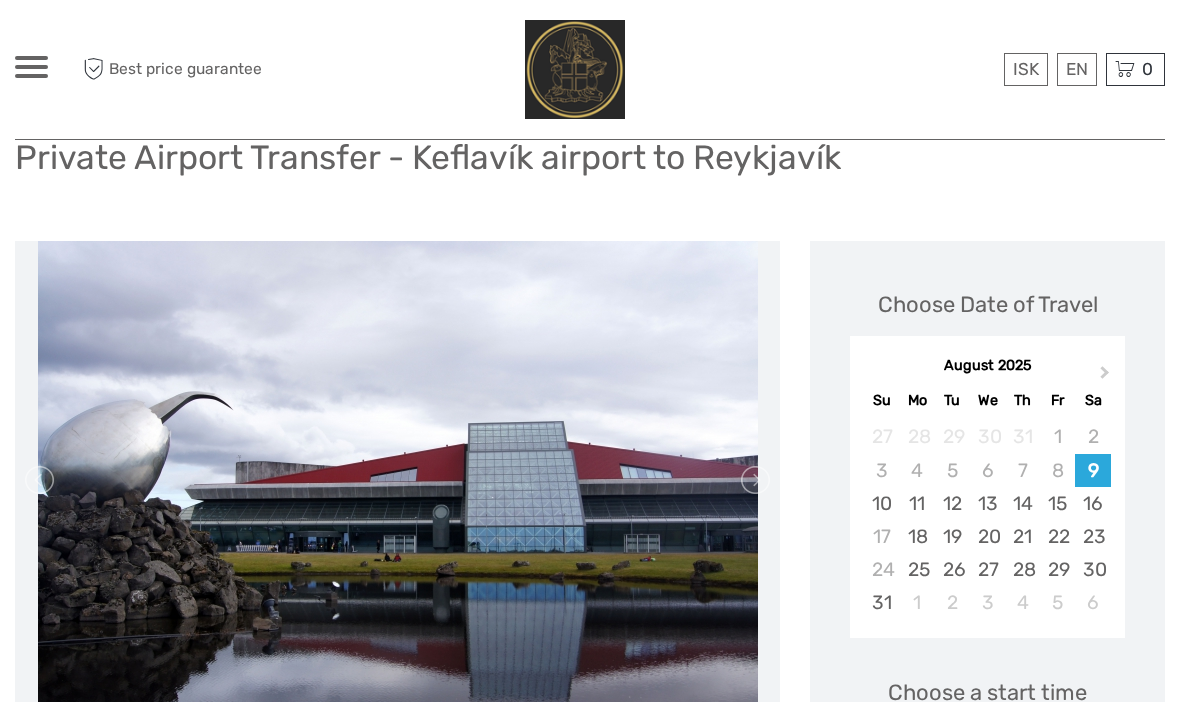 click on "13" at bounding box center [987, 503] 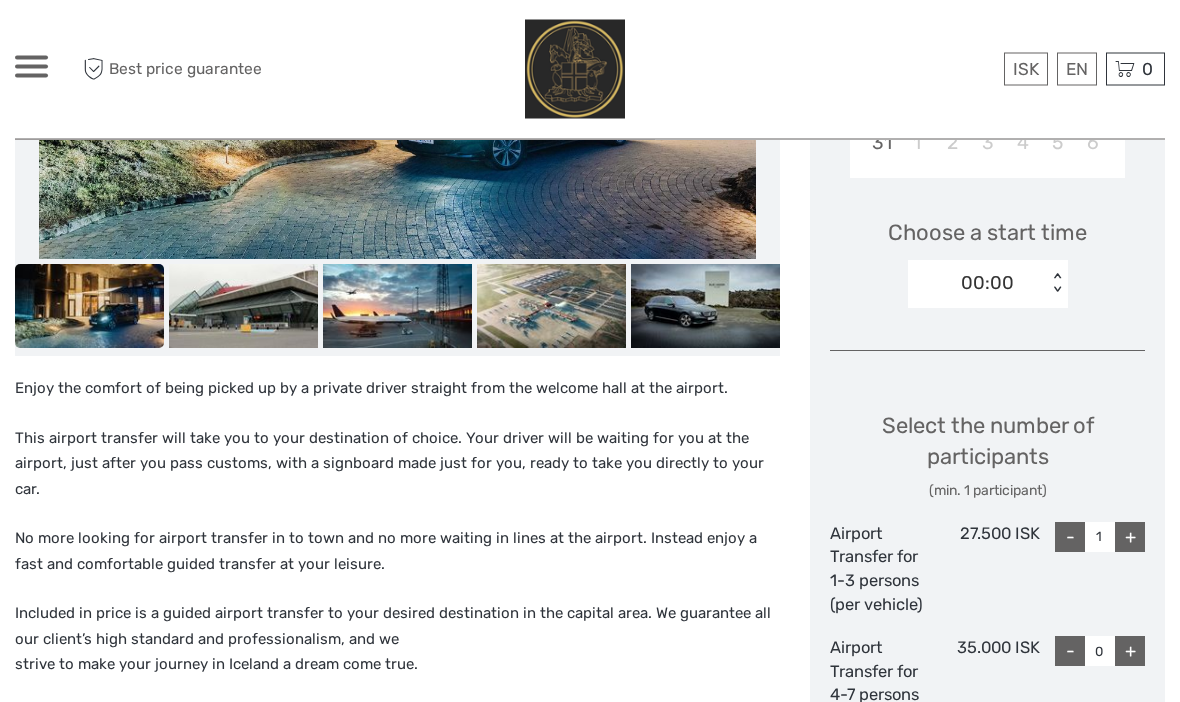 scroll, scrollTop: 611, scrollLeft: 0, axis: vertical 